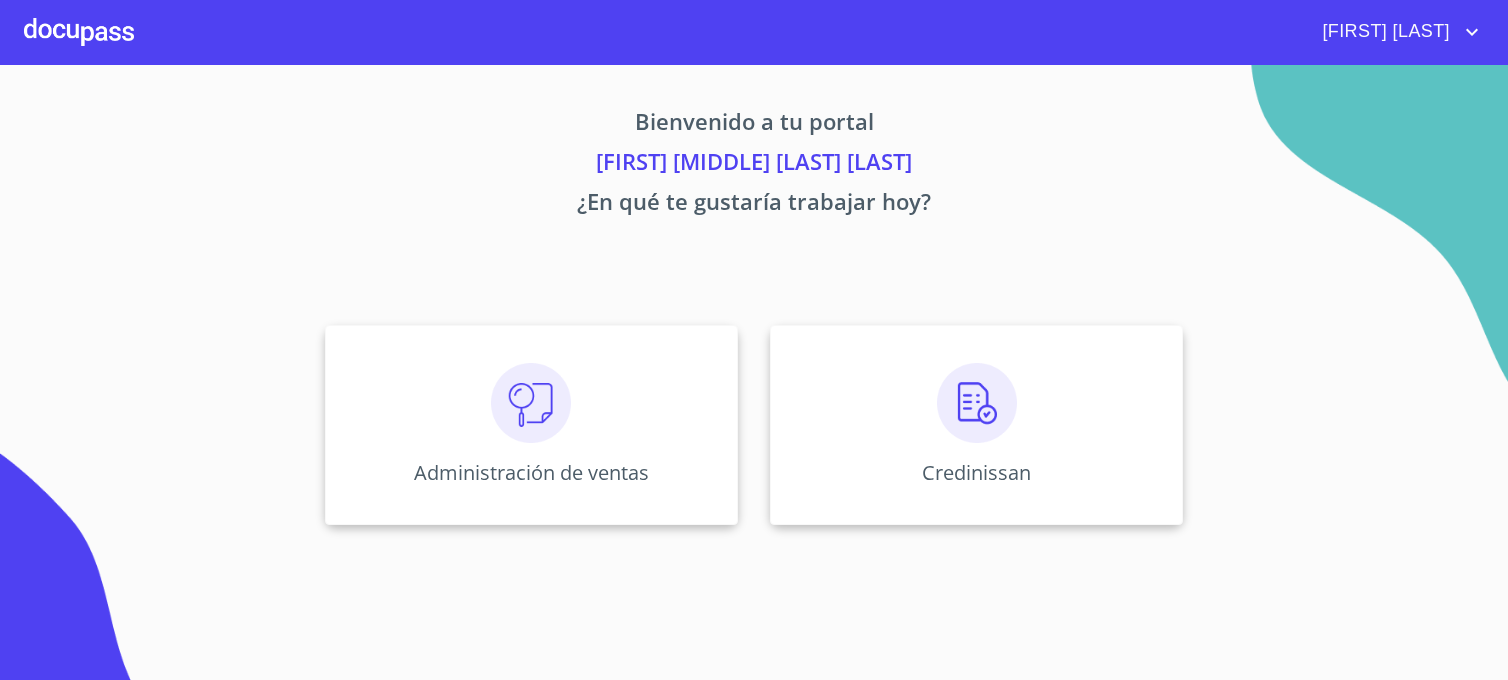 scroll, scrollTop: 0, scrollLeft: 0, axis: both 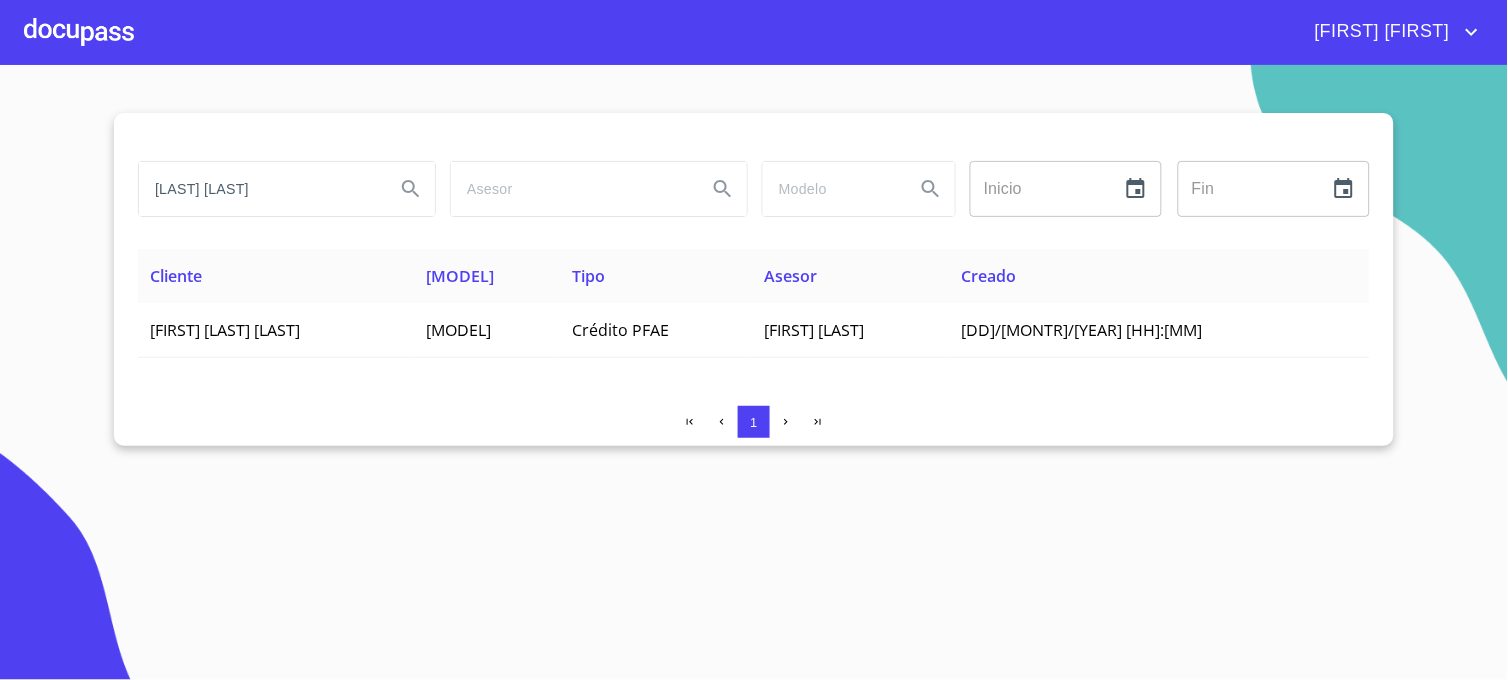 drag, startPoint x: 187, startPoint y: 181, endPoint x: 112, endPoint y: 177, distance: 75.10659 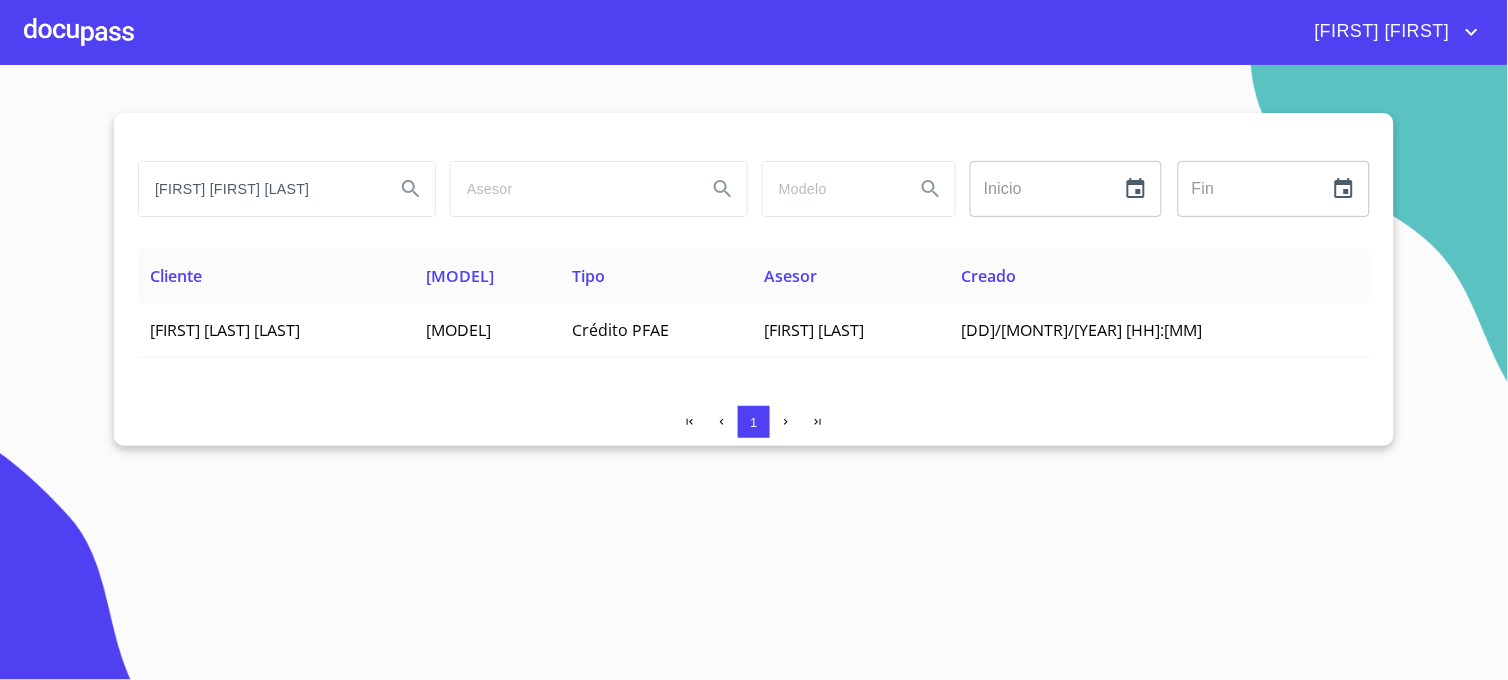 scroll, scrollTop: 0, scrollLeft: 8, axis: horizontal 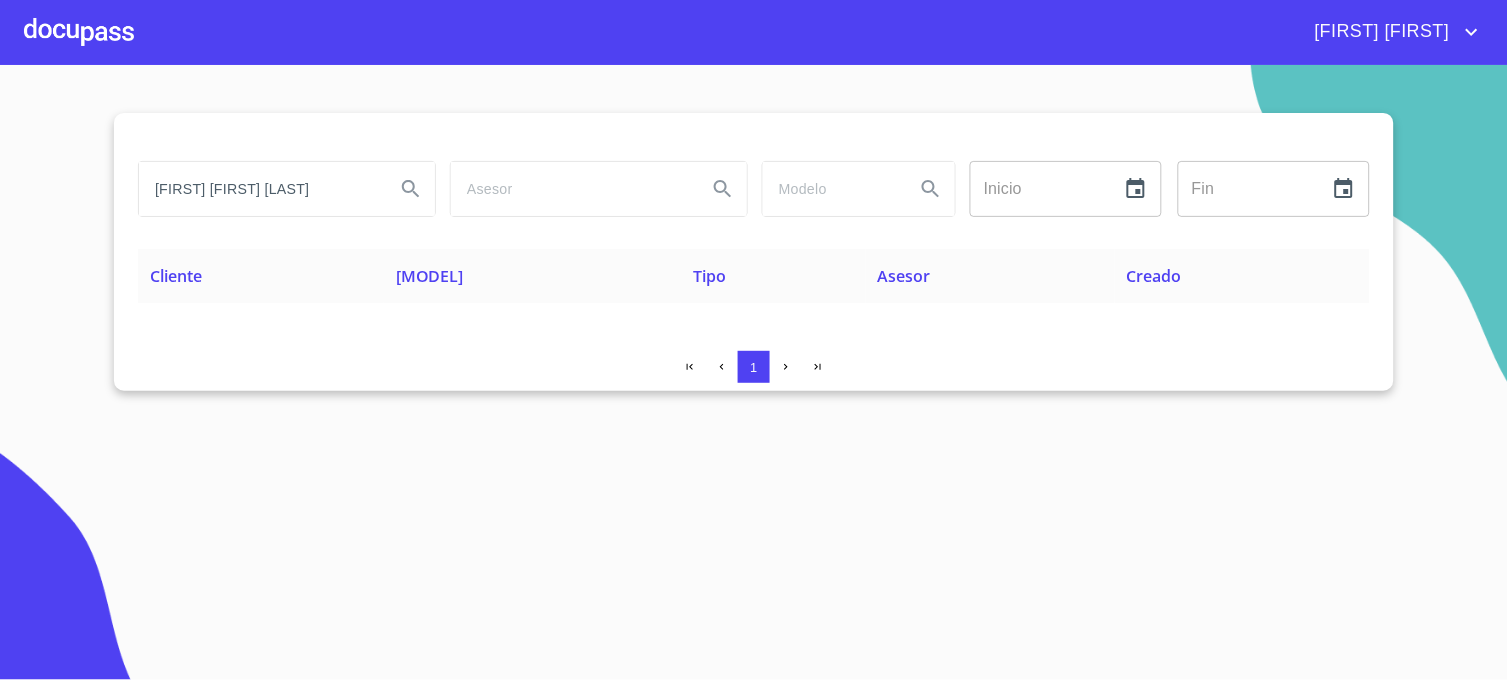 drag, startPoint x: 377, startPoint y: 191, endPoint x: 101, endPoint y: 213, distance: 276.87543 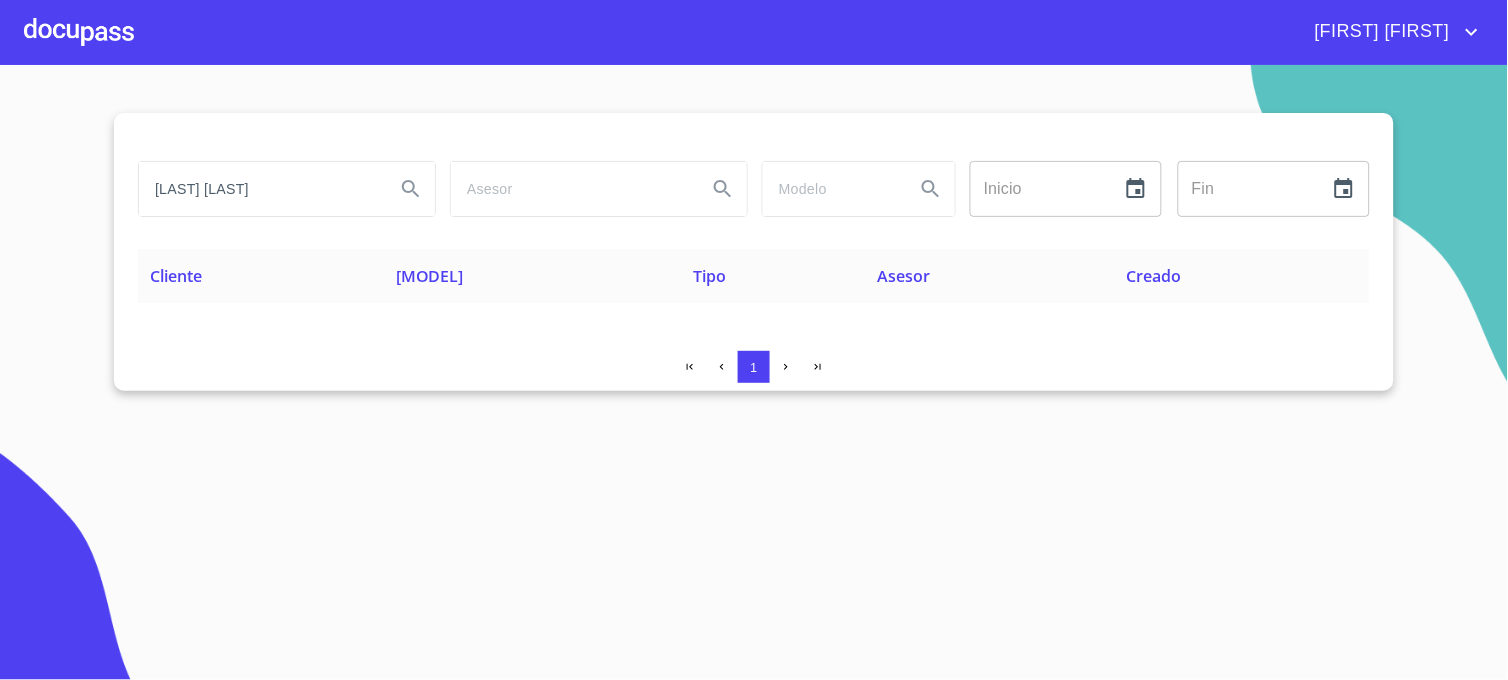 type on "[LAST] [LAST]" 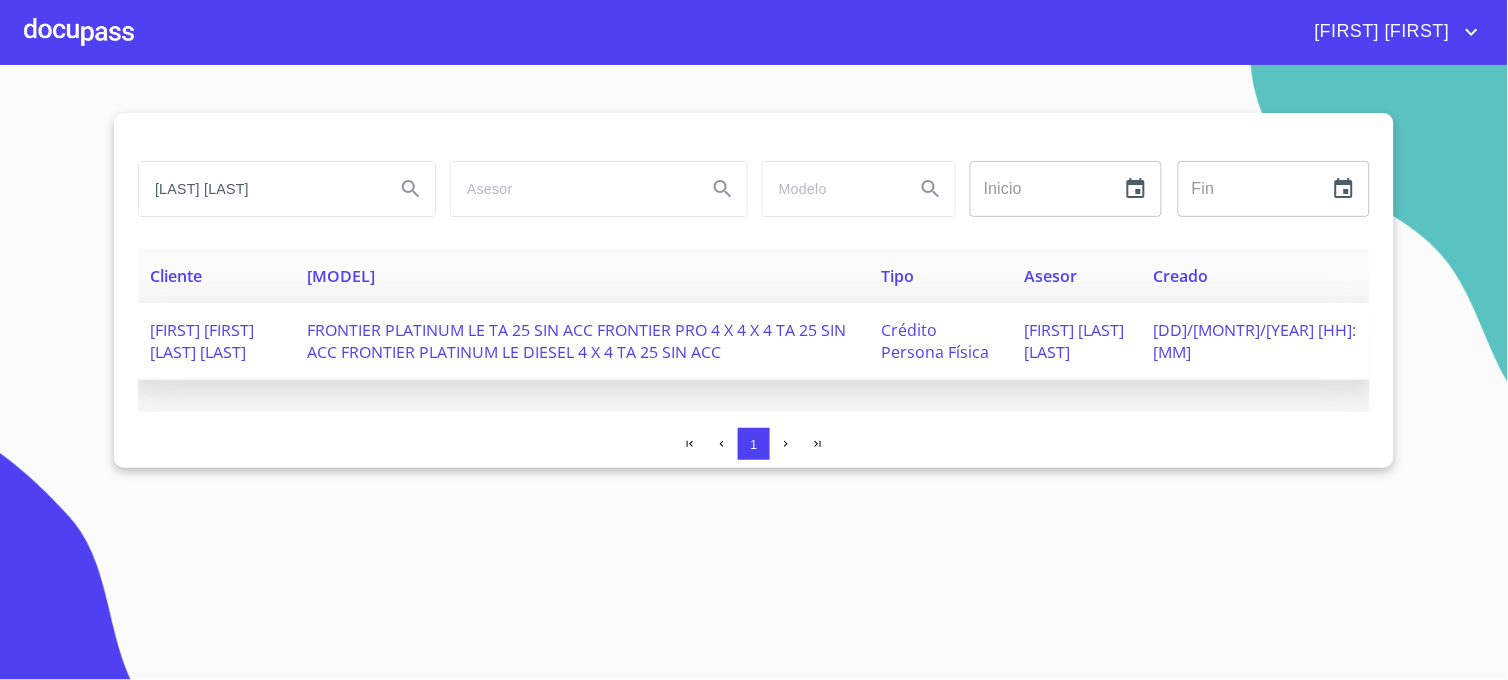 click on "FRONTIER PLATINUM LE TA 25 SIN ACC FRONTIER PRO 4 X 4 X 4 TA 25 SIN ACC FRONTIER PLATINUM LE DIESEL 4 X 4 TA 25 SIN ACC" at bounding box center [202, 341] 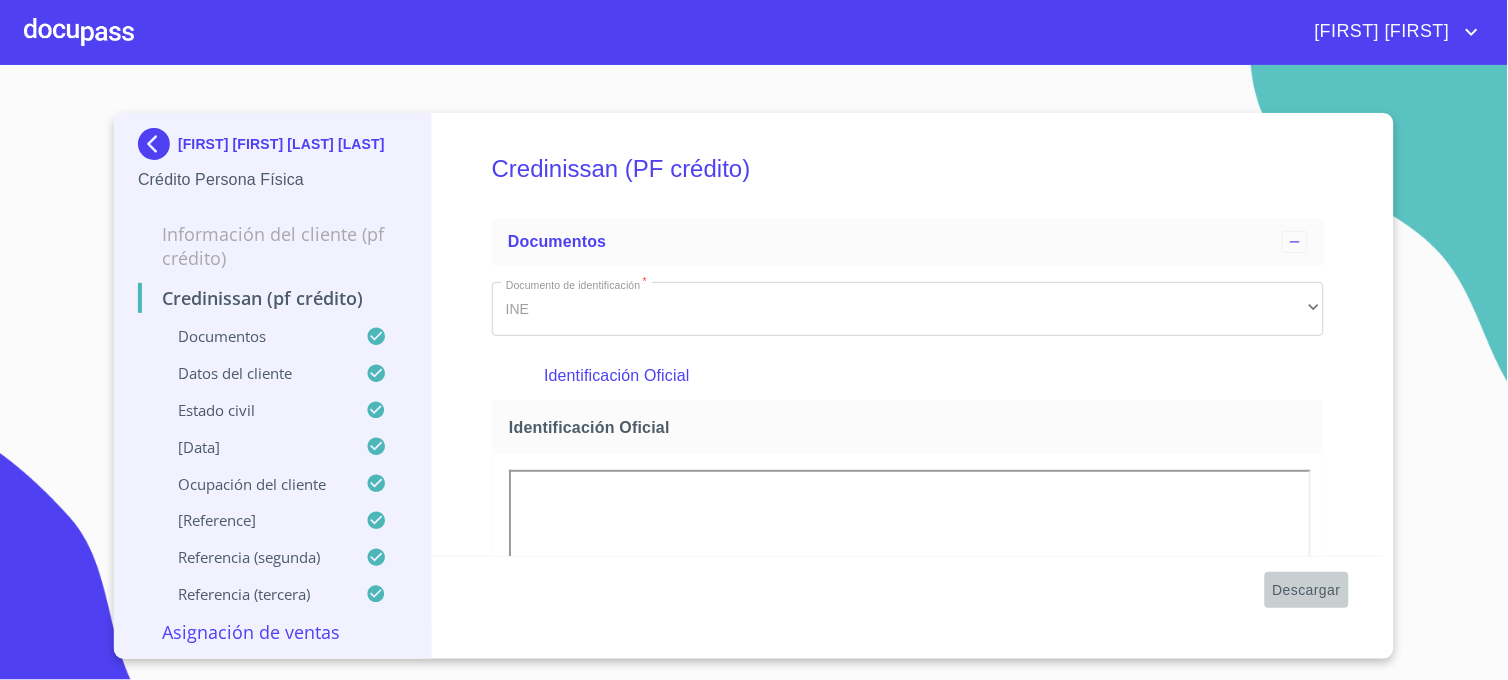 click on "Descargar" at bounding box center [1307, 590] 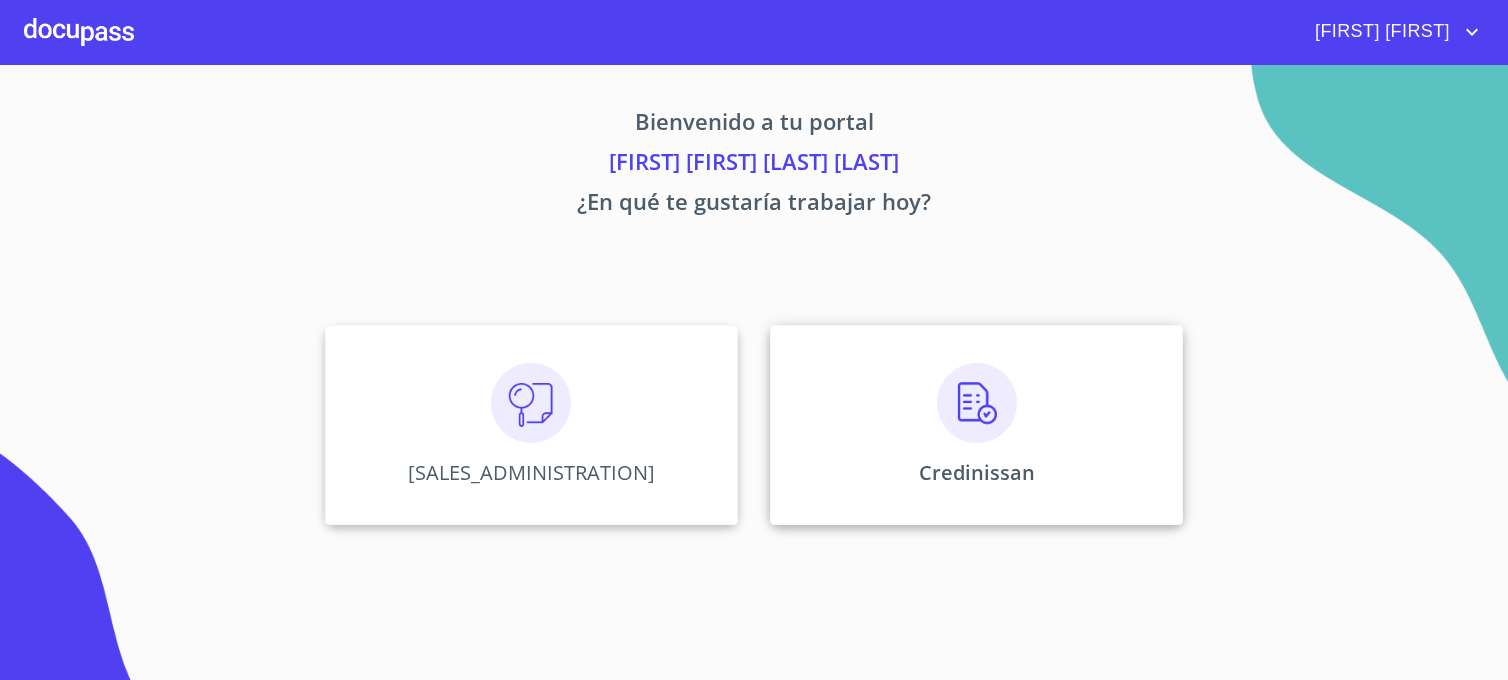scroll, scrollTop: 0, scrollLeft: 0, axis: both 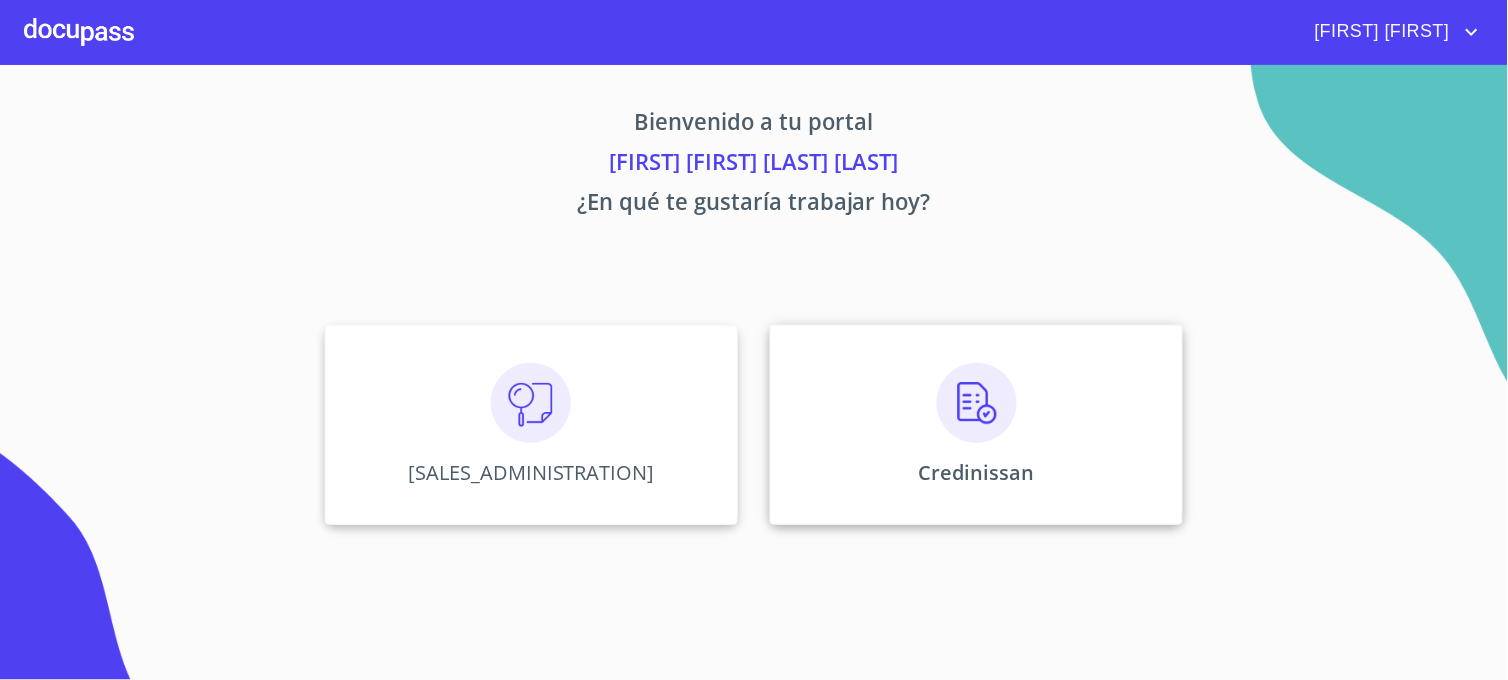 click on "Credinissan" at bounding box center [531, 425] 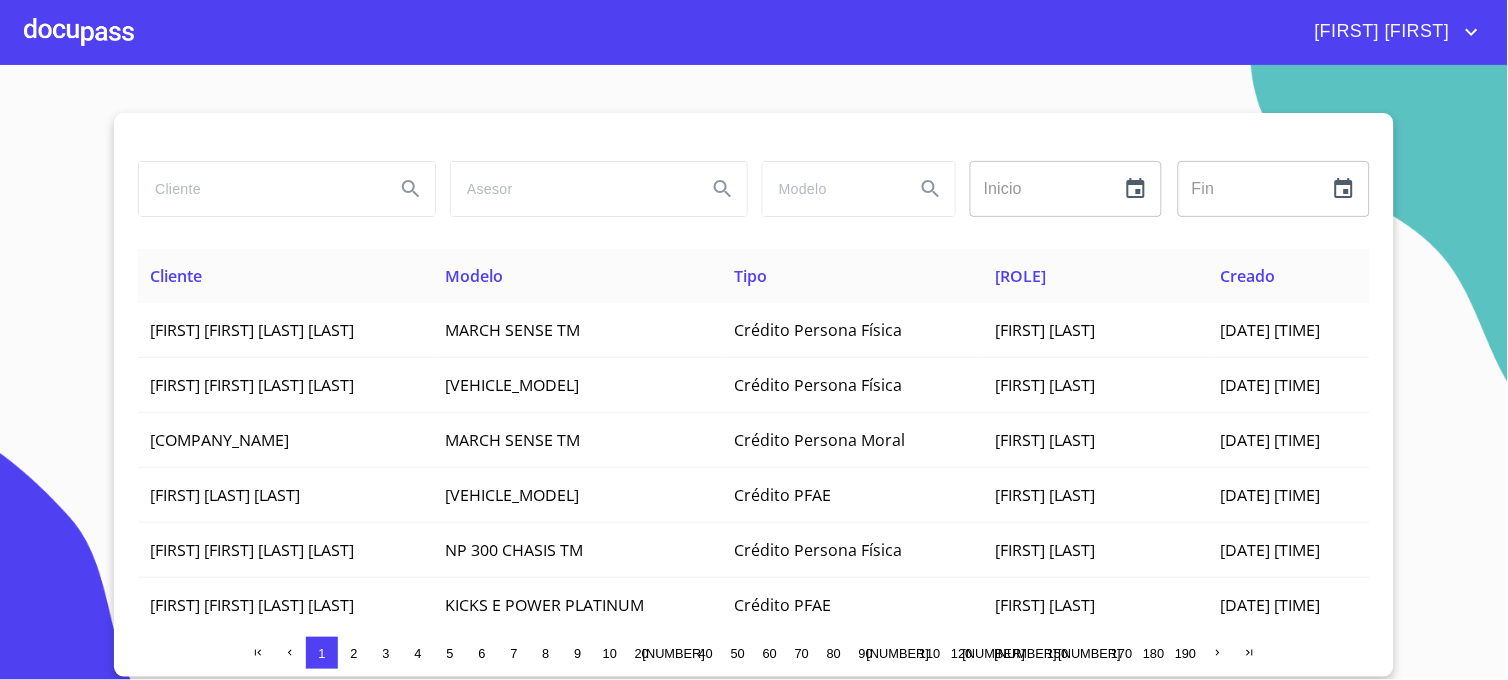 click at bounding box center (259, 189) 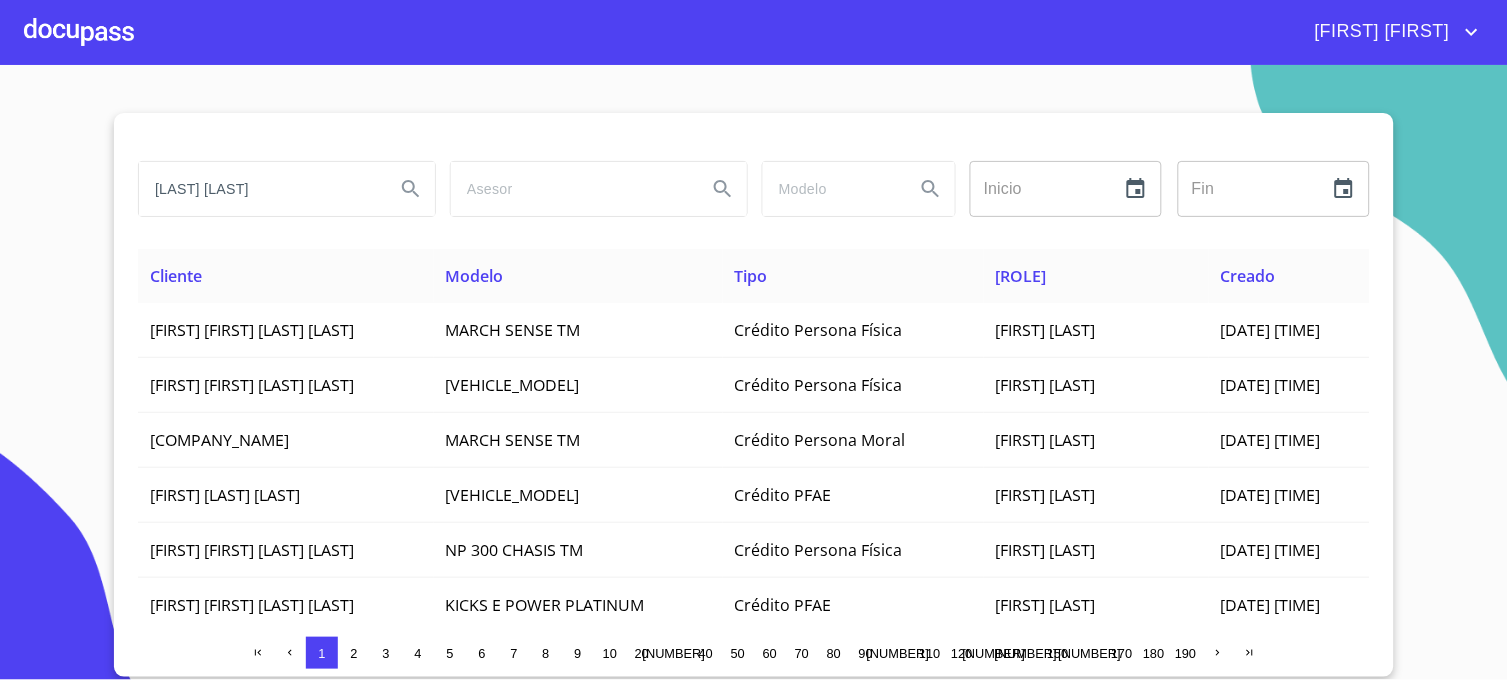 type on "[LAST] [LAST]" 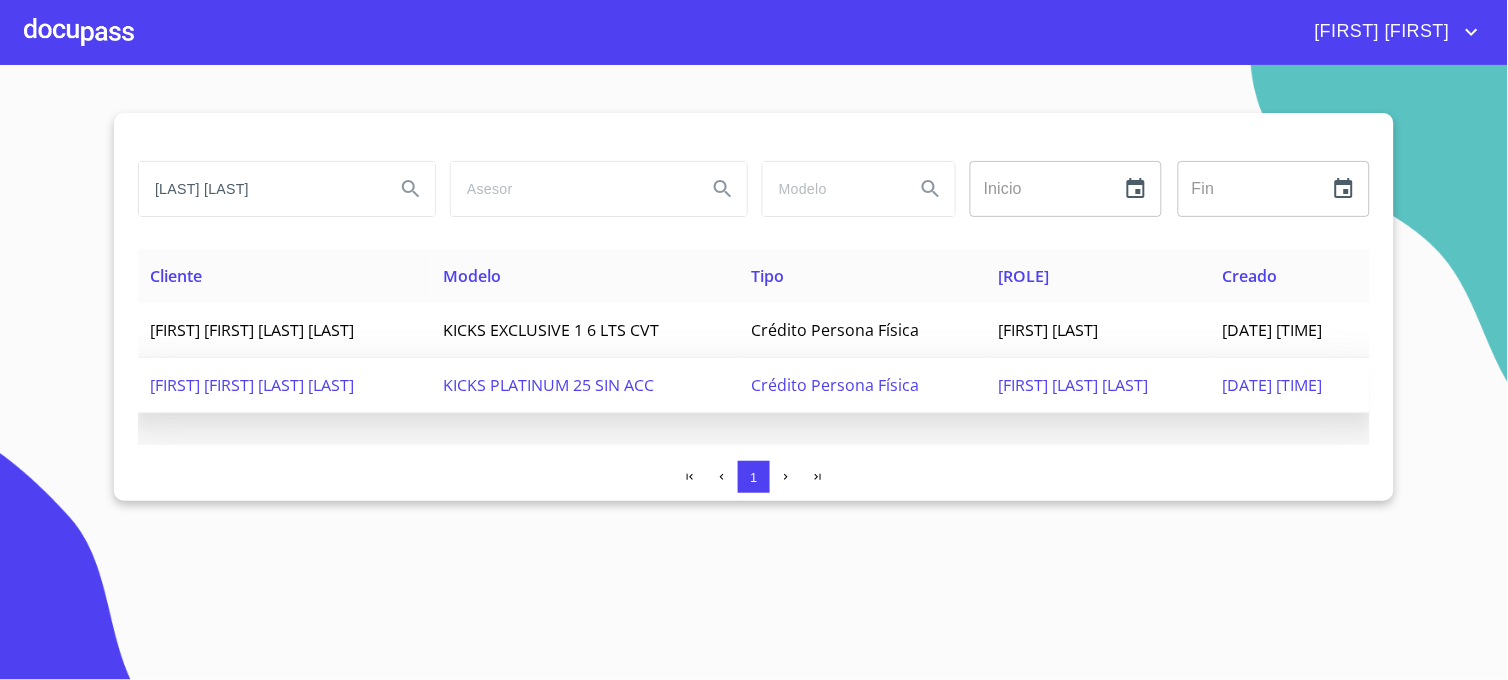 click on "[FIRST] [LAST] [LAST]" at bounding box center (252, 330) 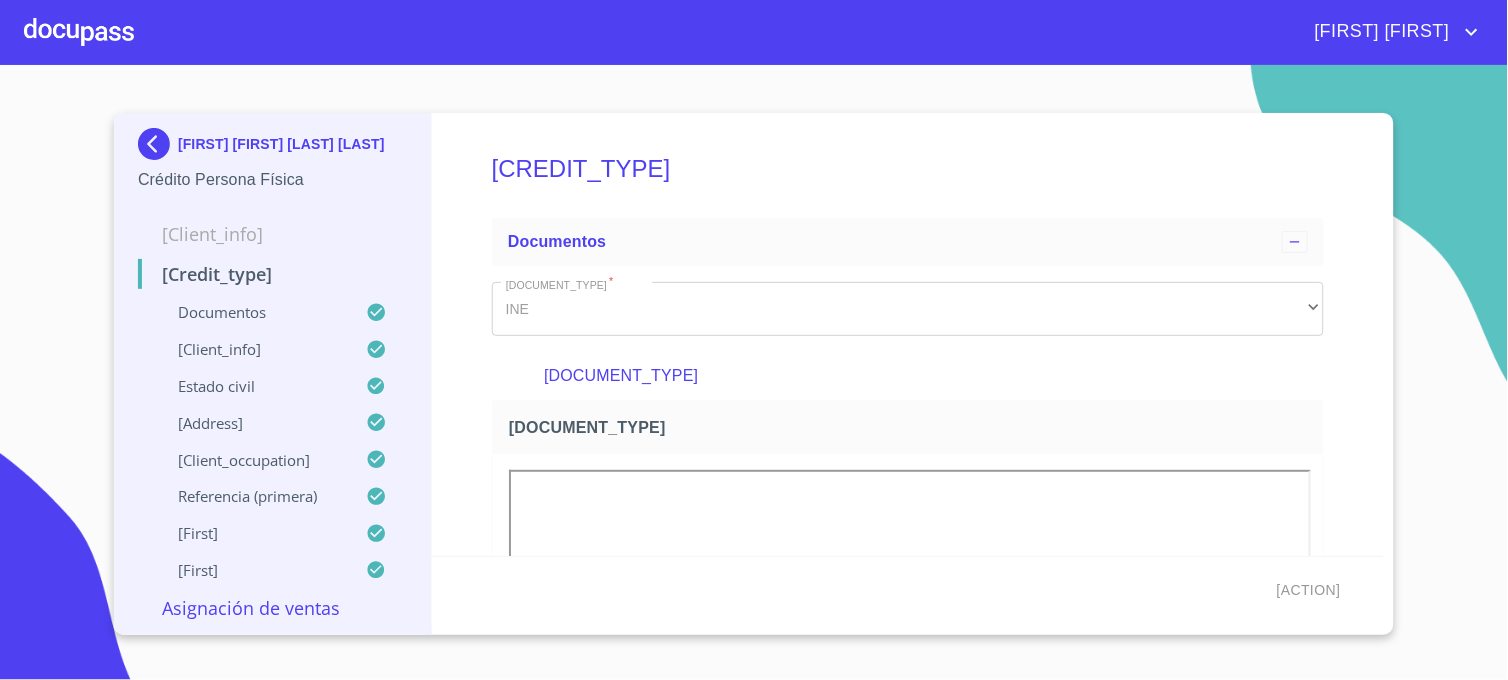 scroll, scrollTop: 0, scrollLeft: 0, axis: both 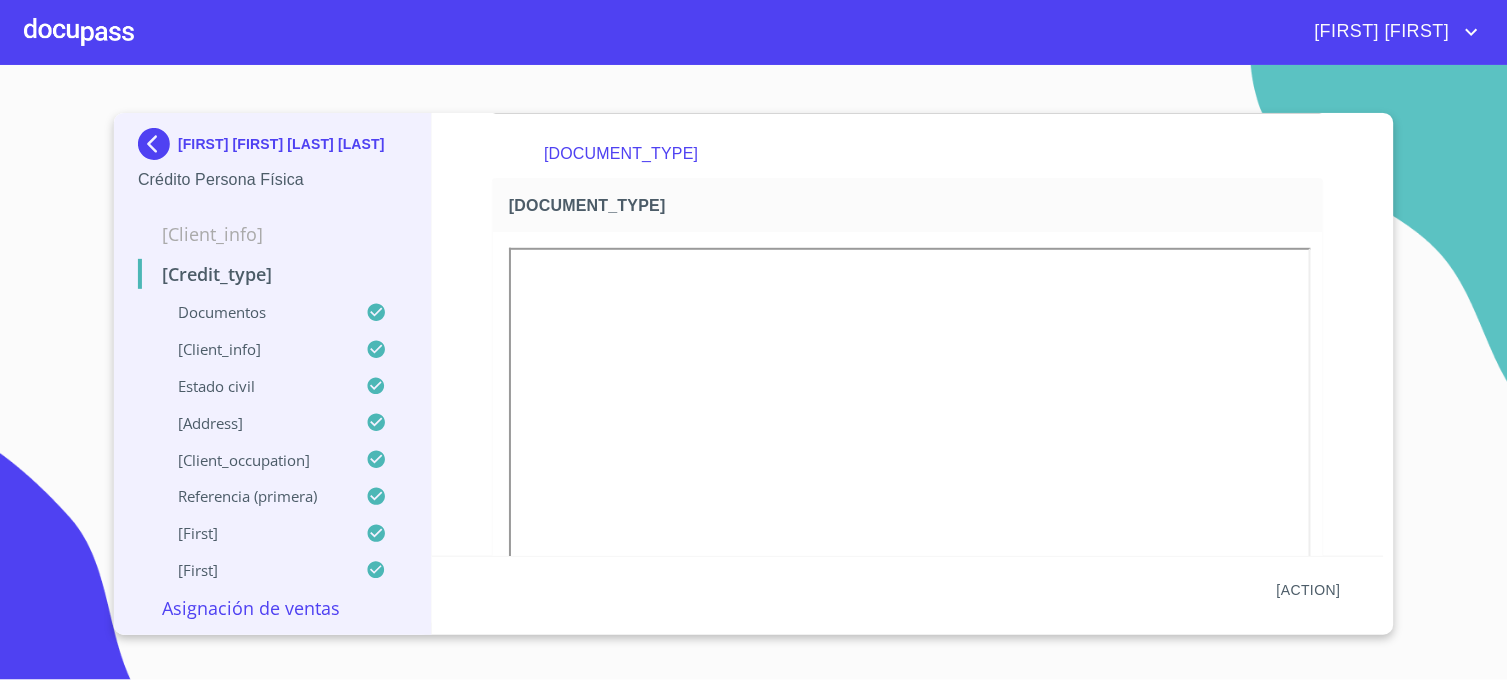 click on "[ACTION]" at bounding box center [1309, 590] 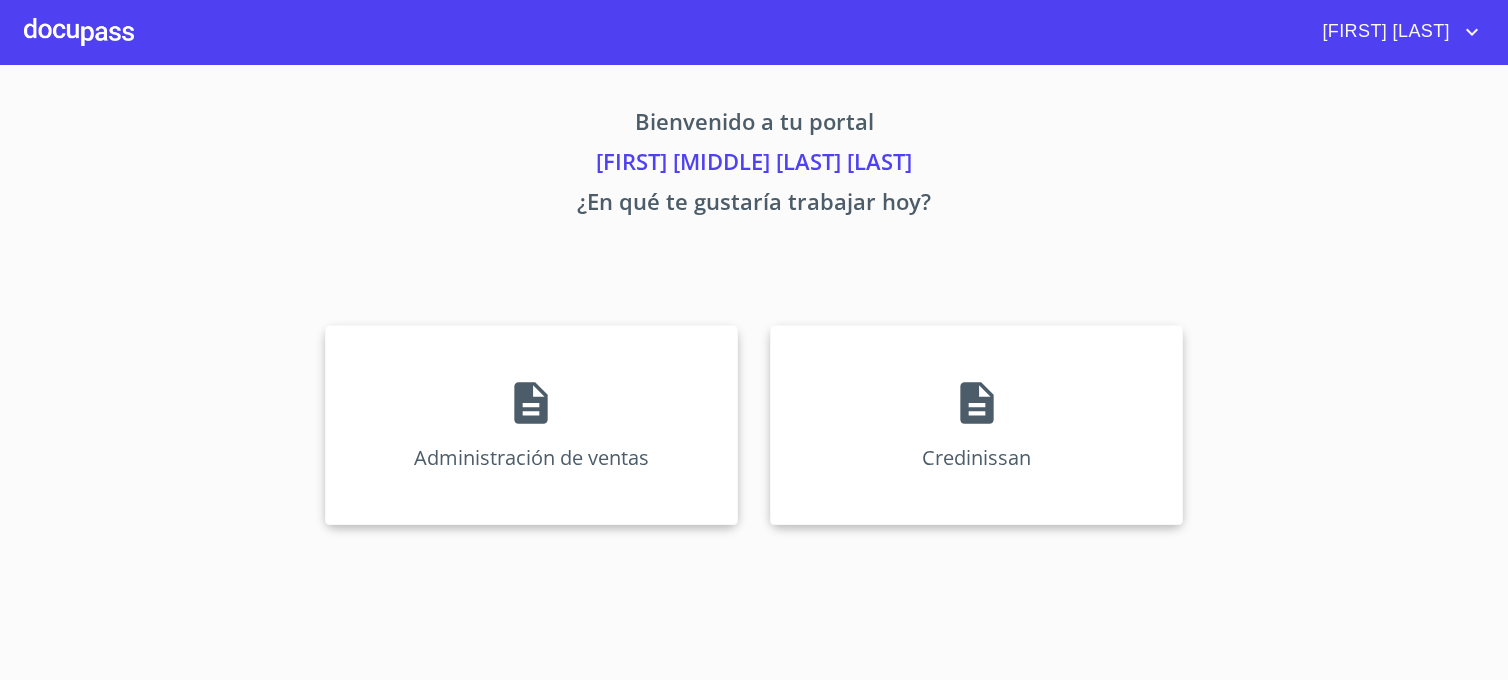 scroll, scrollTop: 0, scrollLeft: 0, axis: both 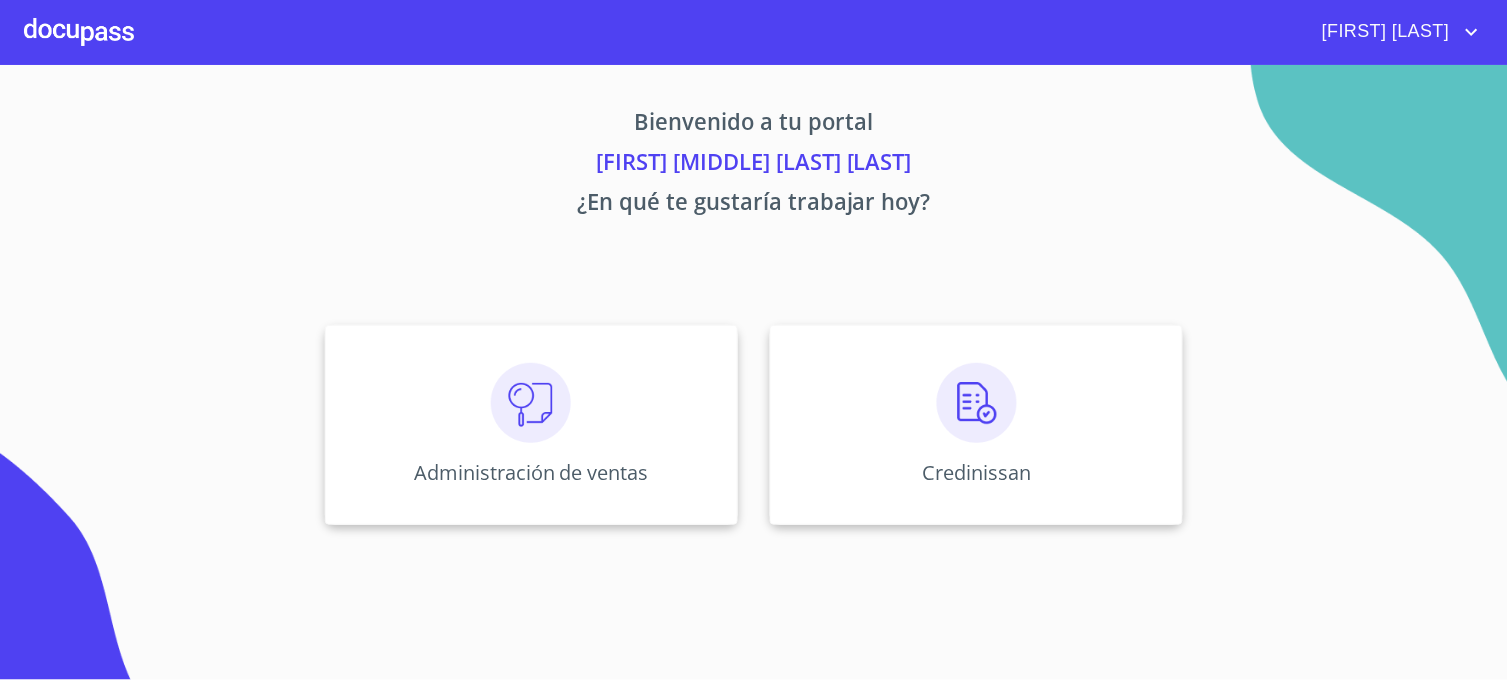 click on "[DEPARTMENT_NAME]" at bounding box center [754, 425] 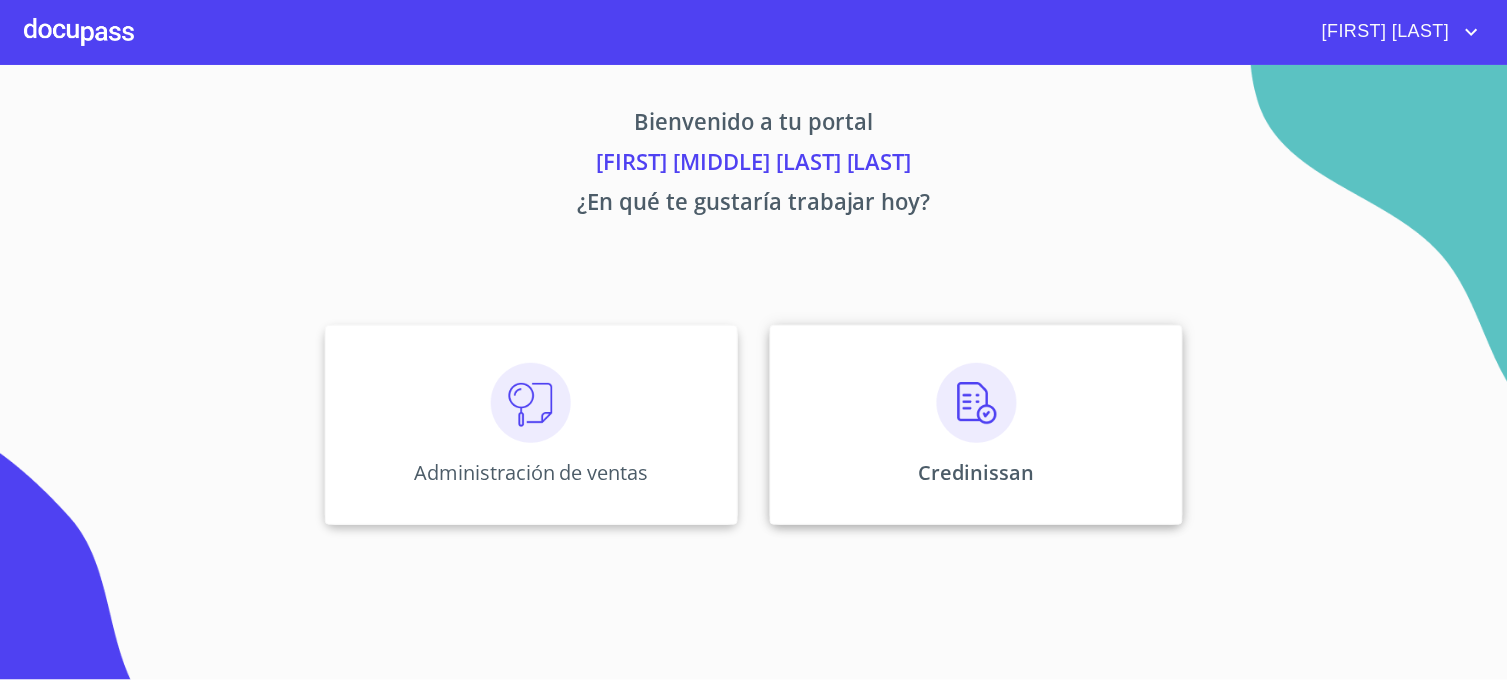 click on "Credinissan" at bounding box center [531, 425] 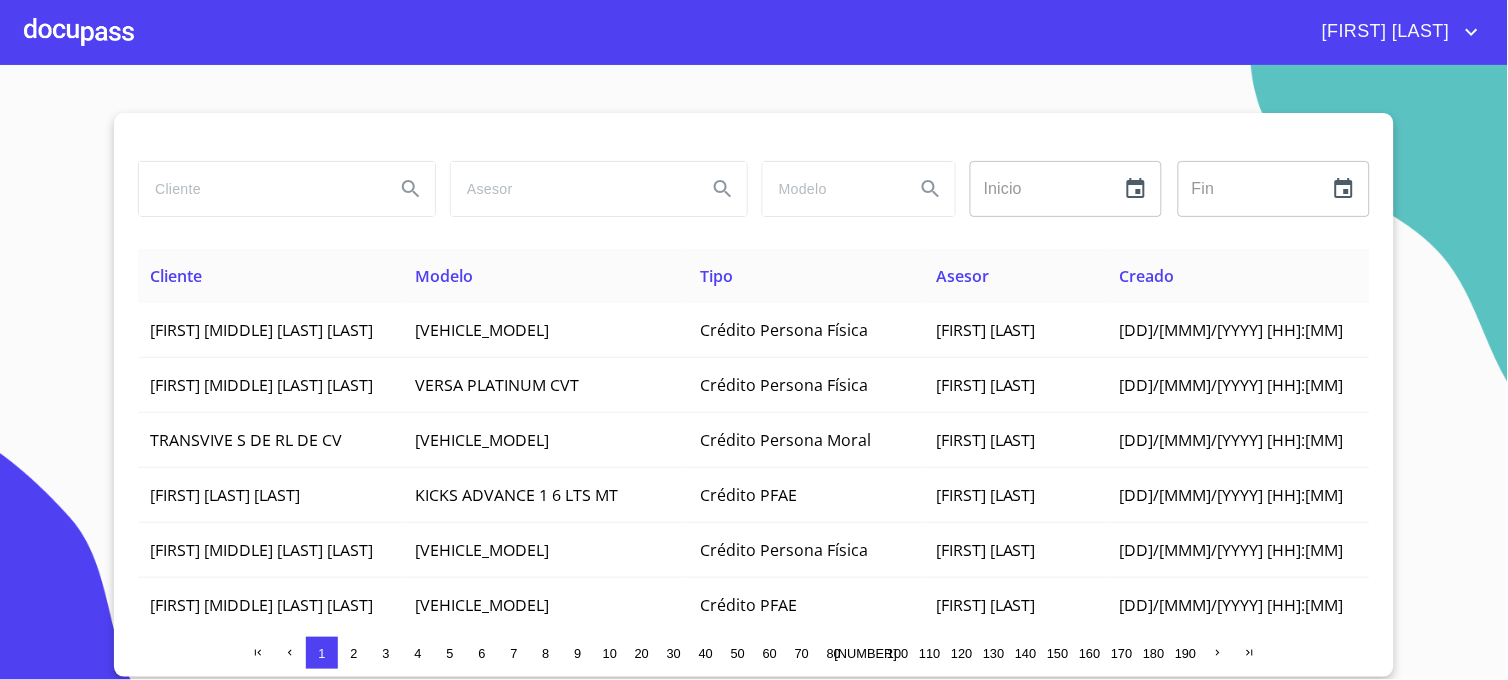 click at bounding box center (259, 189) 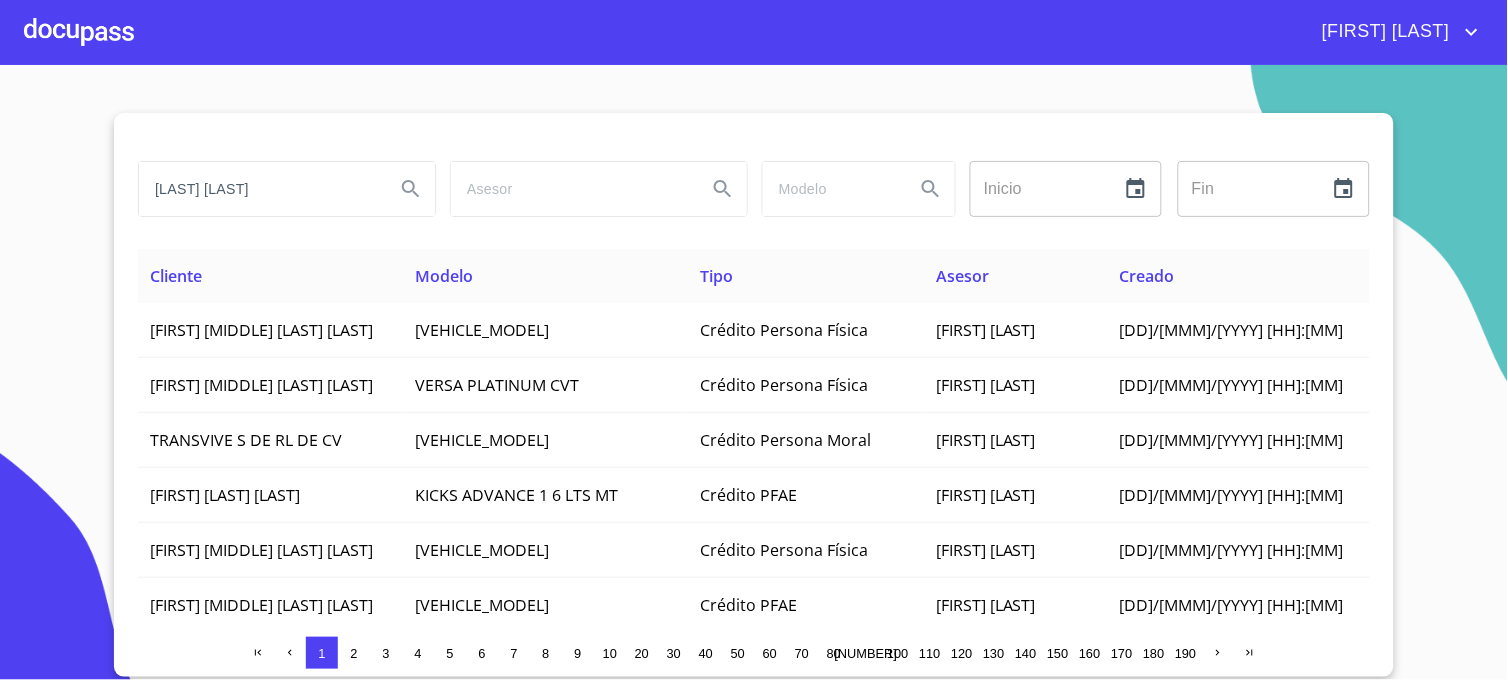 type on "[LAST] [LAST]" 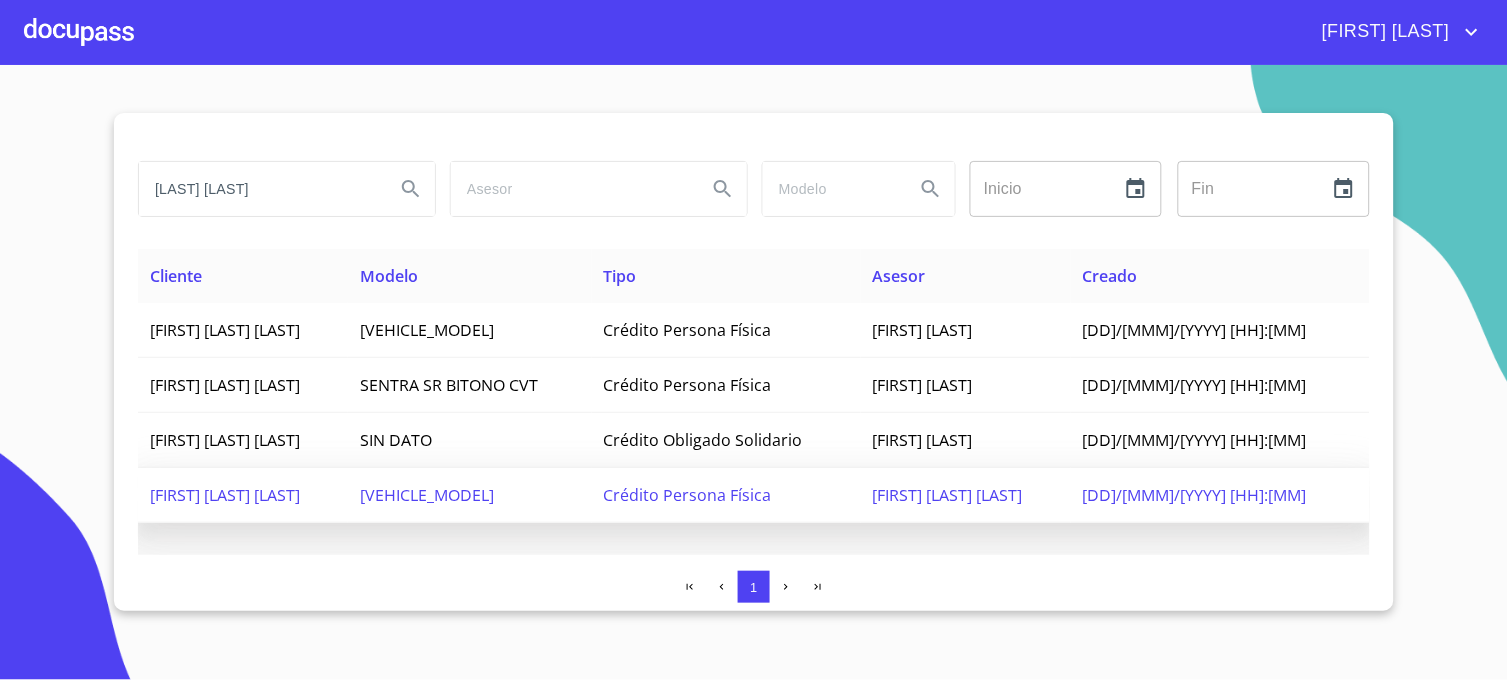 click on "[FIRST] [LAST] [LAST]" at bounding box center (225, 330) 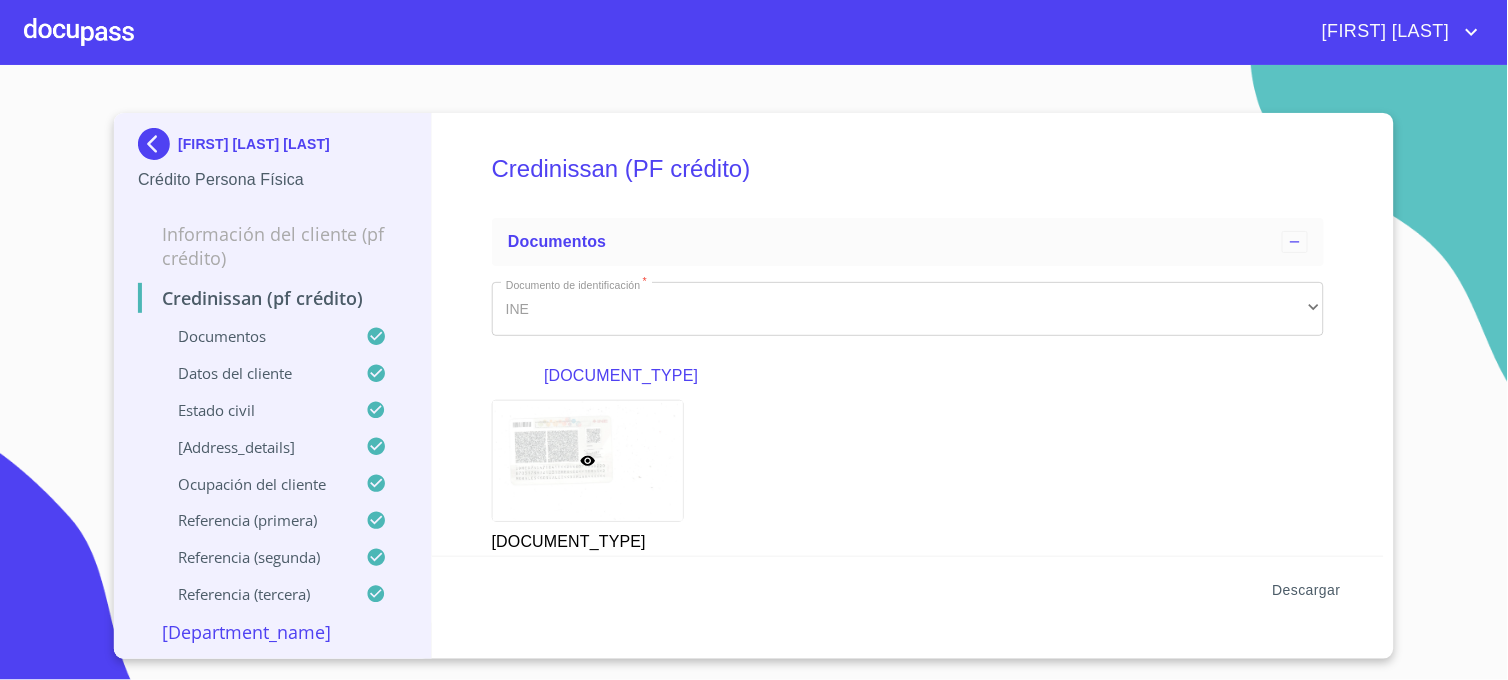 scroll, scrollTop: 0, scrollLeft: 0, axis: both 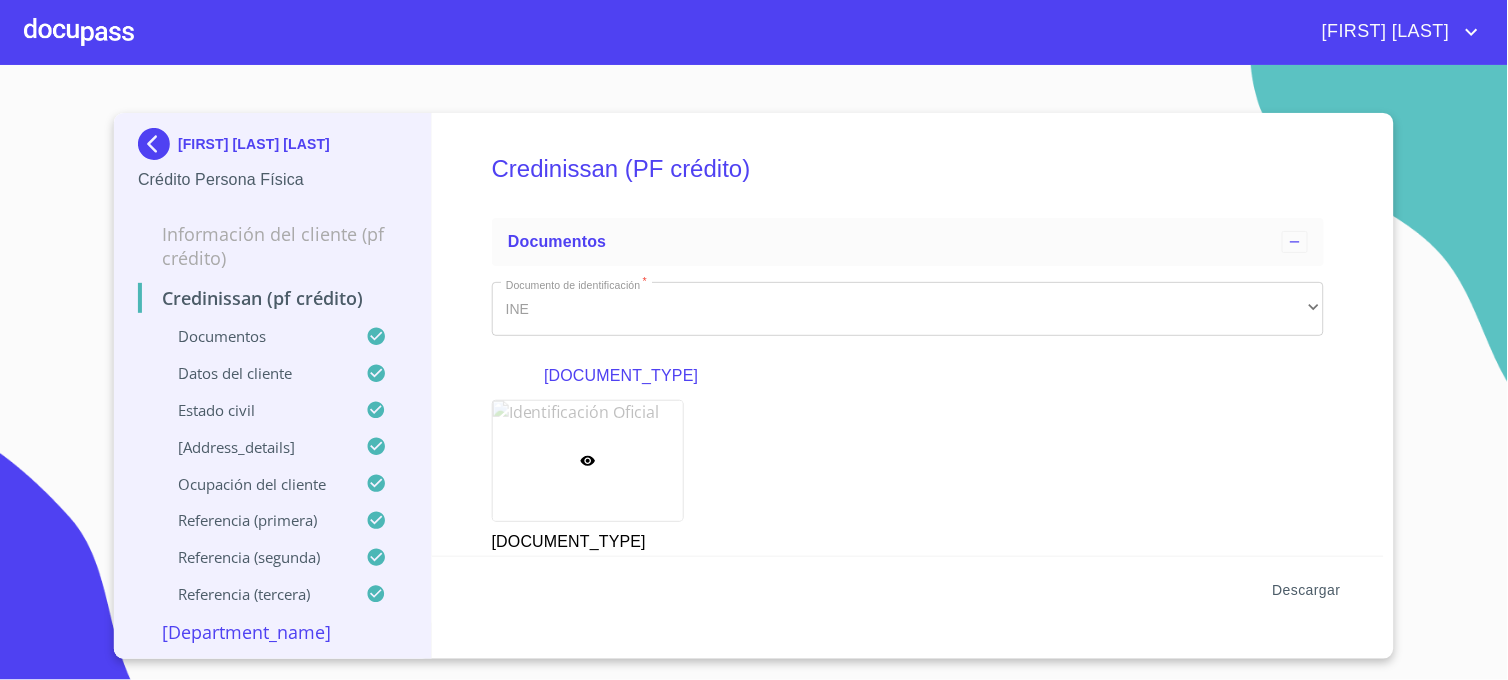 click on "Descargar" at bounding box center [1307, 590] 